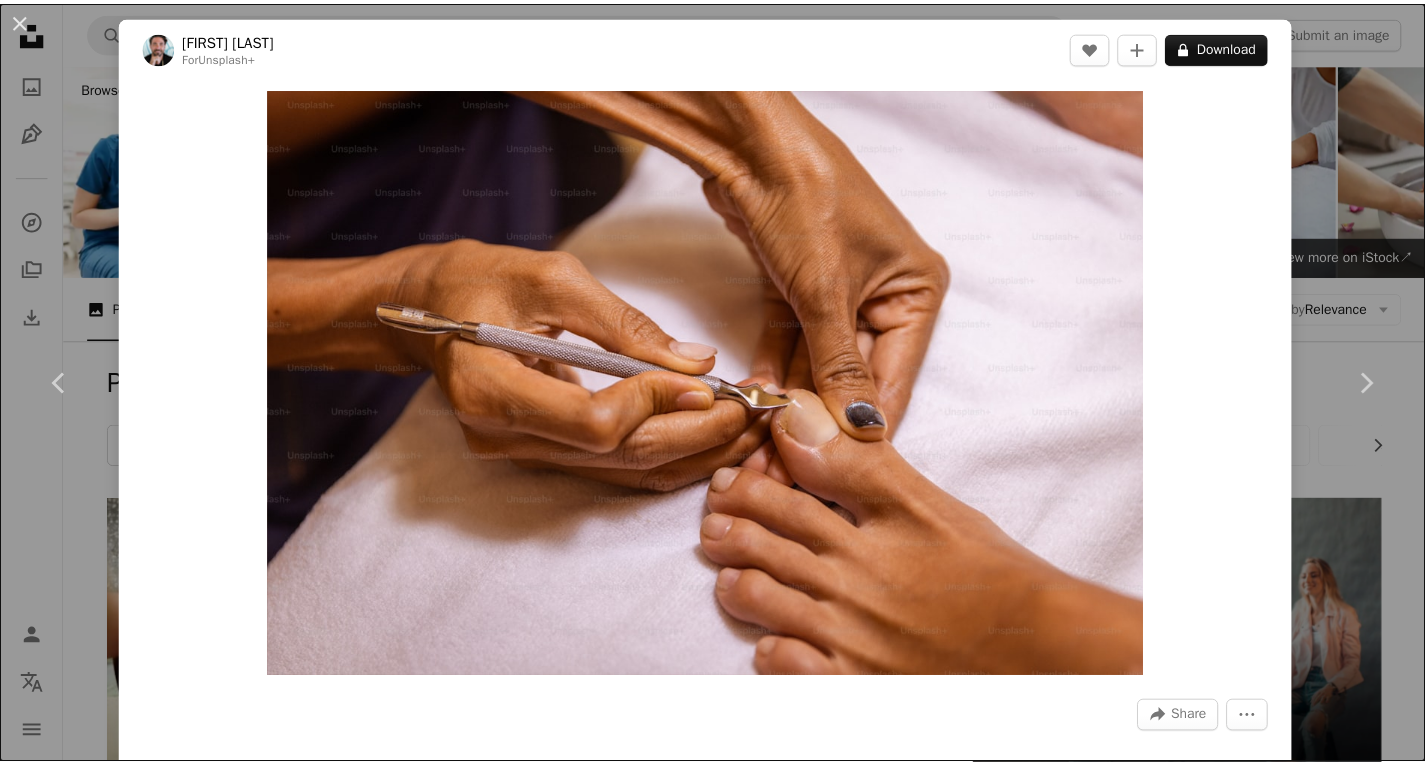 scroll, scrollTop: 200, scrollLeft: 0, axis: vertical 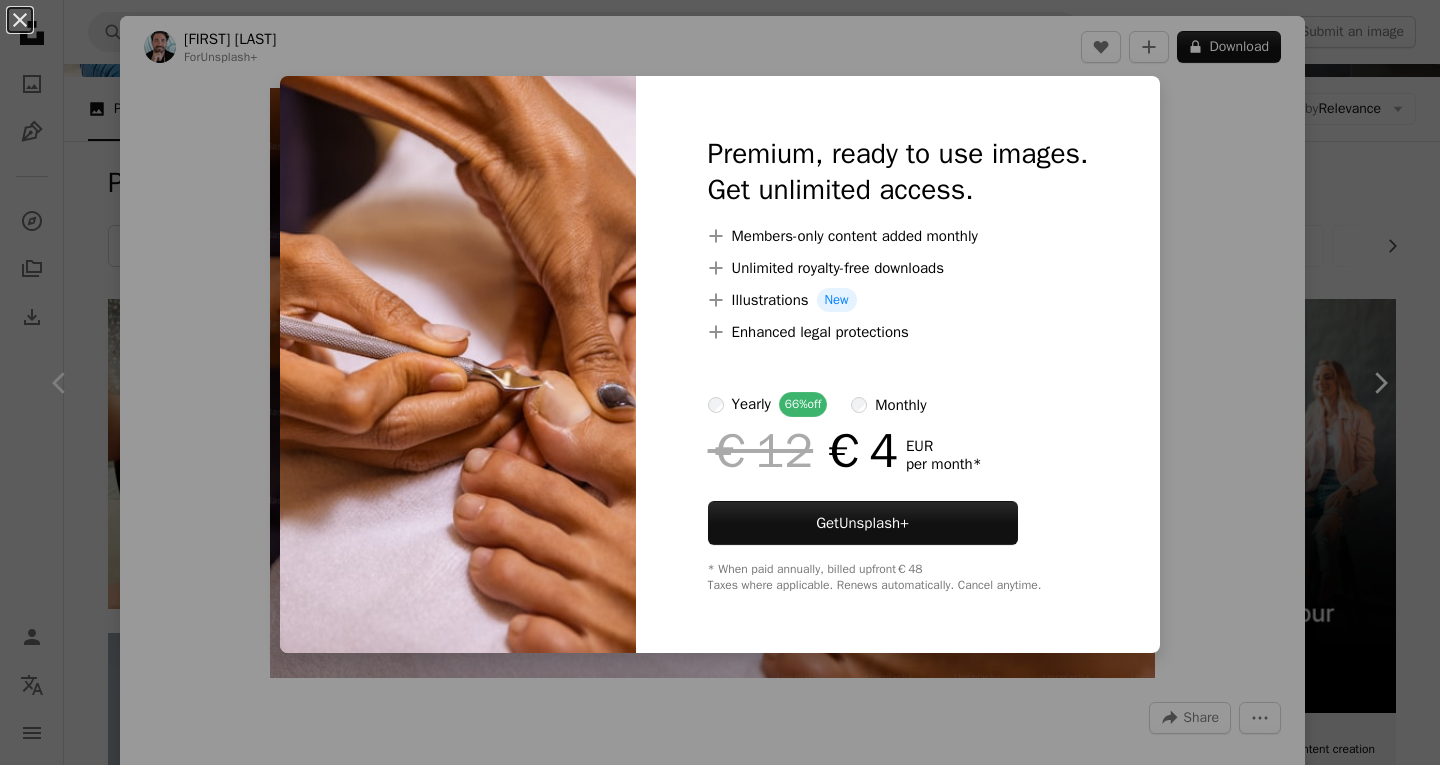 click on "An X shape Premium, ready to use images. Get unlimited access. A plus sign Members-only content added monthly A plus sign Unlimited royalty-free downloads A plus sign Illustrations  New A plus sign Enhanced legal protections yearly 66%  off monthly €12   €4 EUR per month * Get  Unsplash+ * When paid annually, billed upfront  €48 Taxes where applicable. Renews automatically. Cancel anytime." at bounding box center (720, 382) 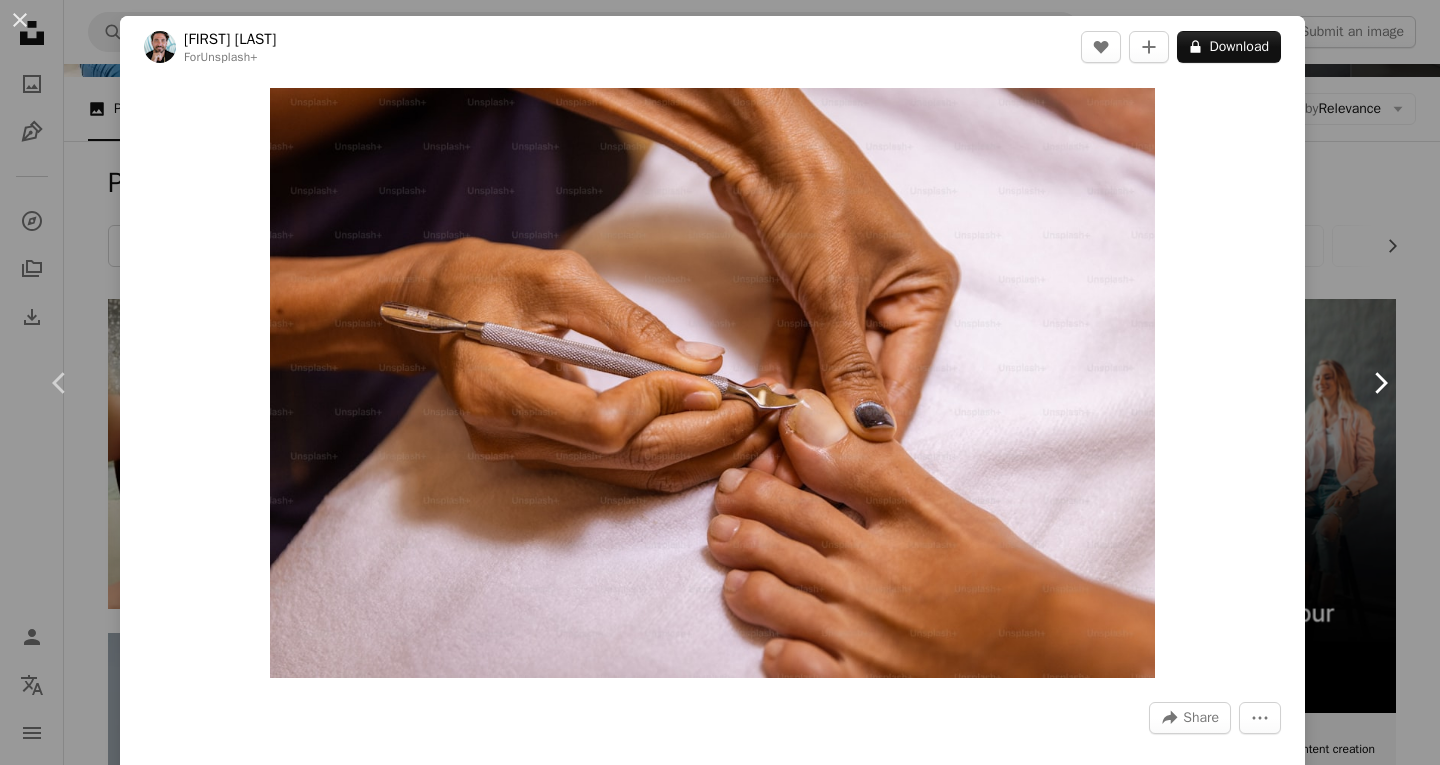 click on "Chevron right" at bounding box center [1380, 383] 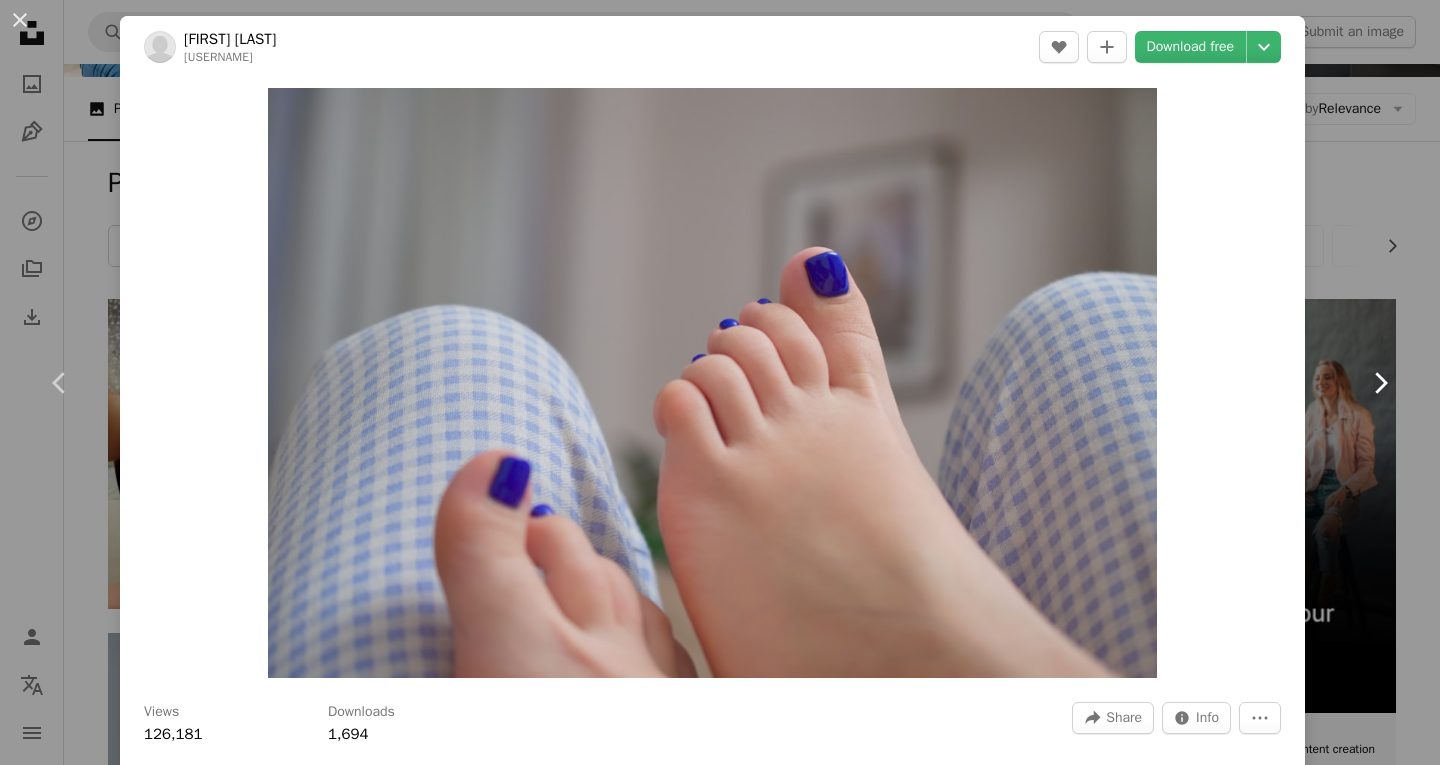 click 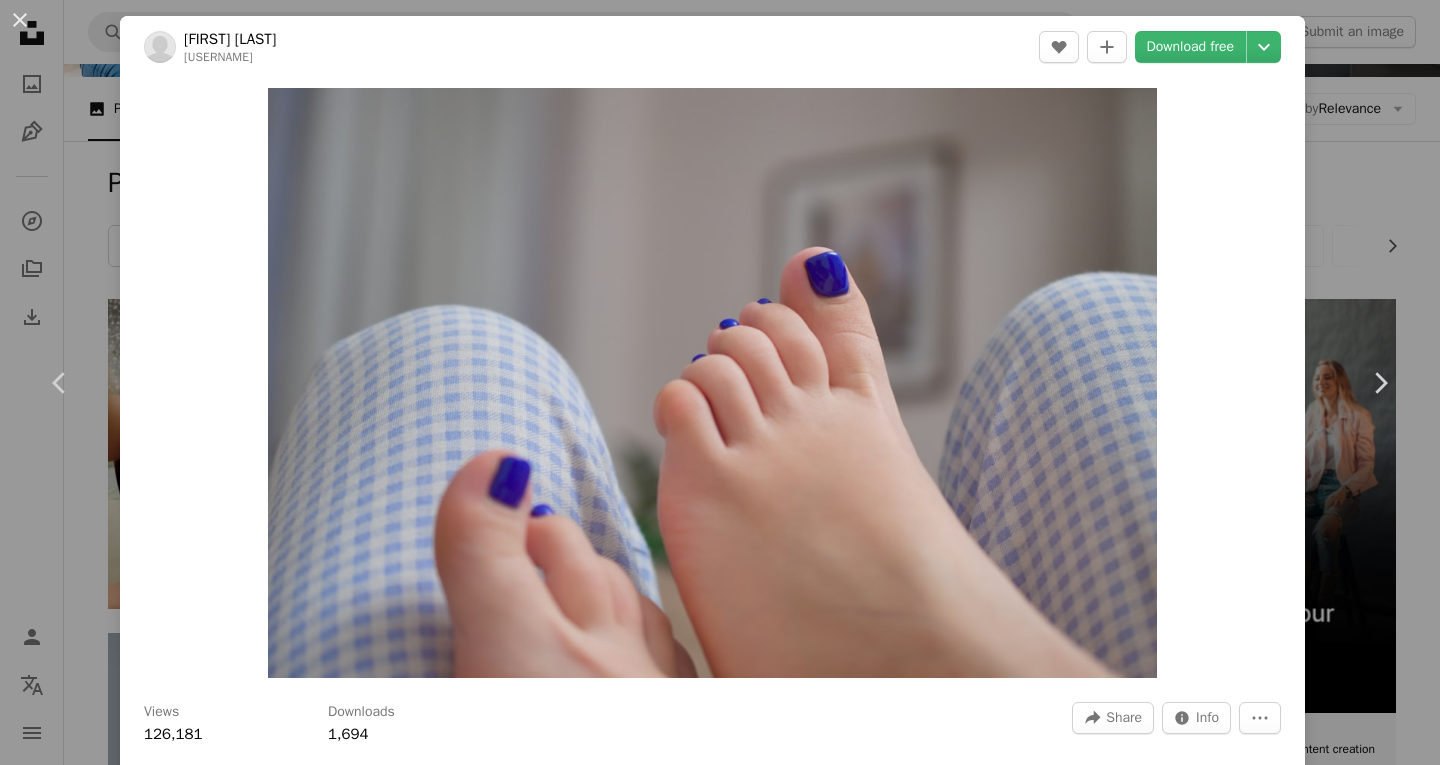 click on "An X shape Chevron left Chevron right Konstantin Shmatov shmatov A heart A plus sign Download free Chevron down Zoom in Views 126,181 Downloads 1,694 A forward-right arrow Share Info icon Info More Actions Calendar outlined Published on  November 12, 2022 Camera NIKON CORPORATION, NIKON D3100 Safety Free to use under the  Unsplash License feet pedicure blue nails baby skin toe Free stock photos Browse premium related images on iStock  |  Save 20% with code UNSPLASH20 View more on iStock  ↗ Related images A heart A plus sign Konstantin Shmatov Arrow pointing down Plus sign for Unsplash+ A heart A plus sign Faruk Tokluoğlu For  Unsplash+ A lock Download A heart A plus sign Pilar Rubio Arrow pointing down A heart A plus sign sq lim Available for hire A checkmark inside of a circle Arrow pointing down A heart A plus sign Konstantin Shmatov Arrow pointing down Plus sign for Unsplash+ A heart A plus sign Getty Images For  Unsplash+ A lock Download A heart A plus sign Mariia Horobets Arrow pointing down A heart" at bounding box center (720, 382) 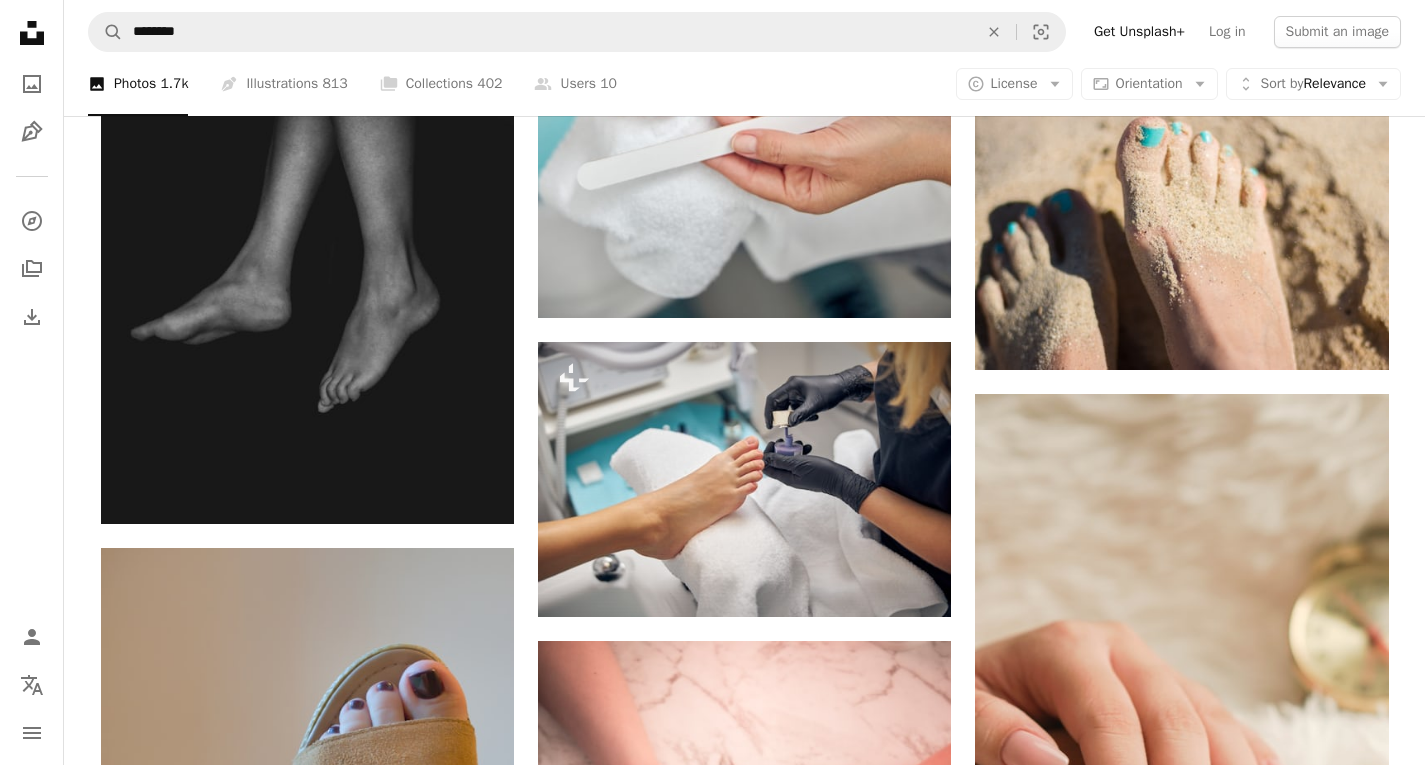 scroll, scrollTop: 2000, scrollLeft: 0, axis: vertical 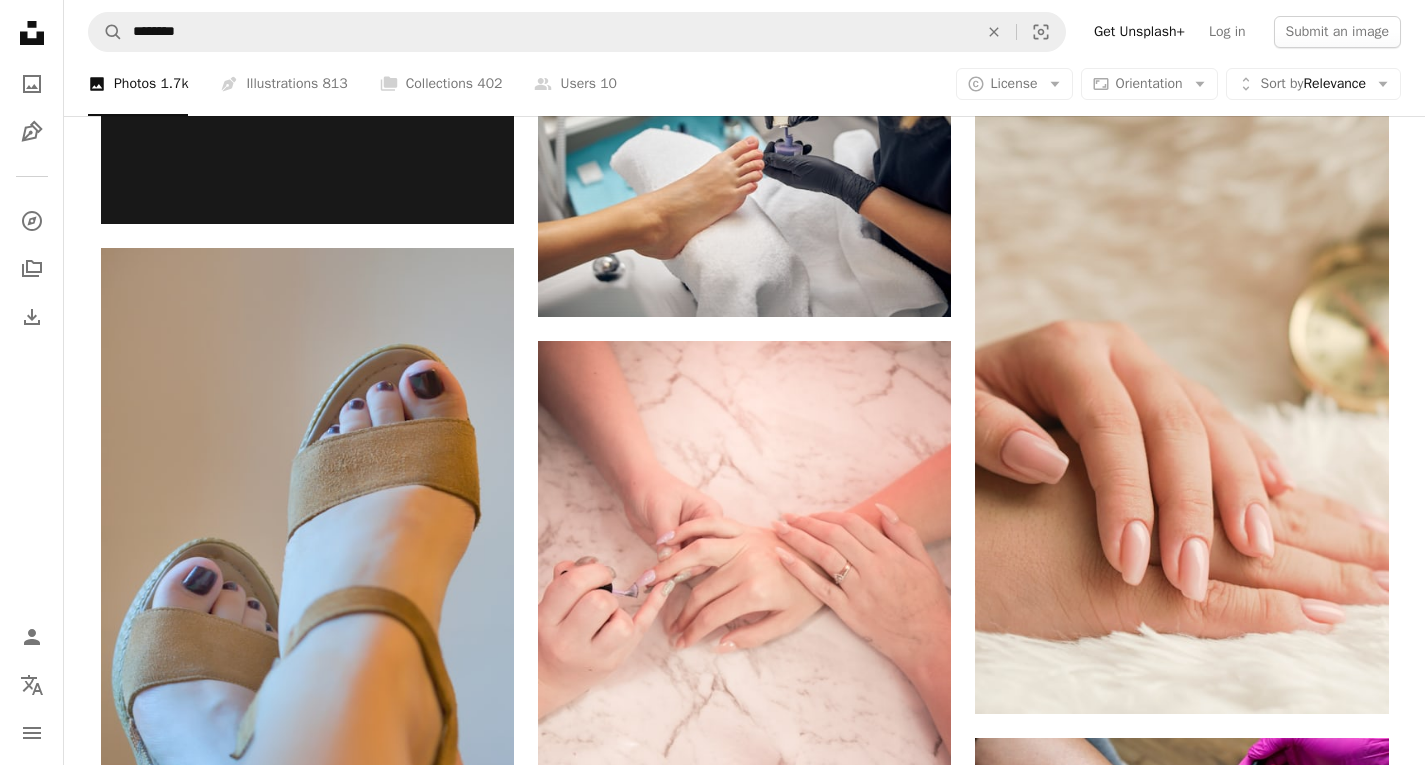 click at bounding box center (1181, 1304) 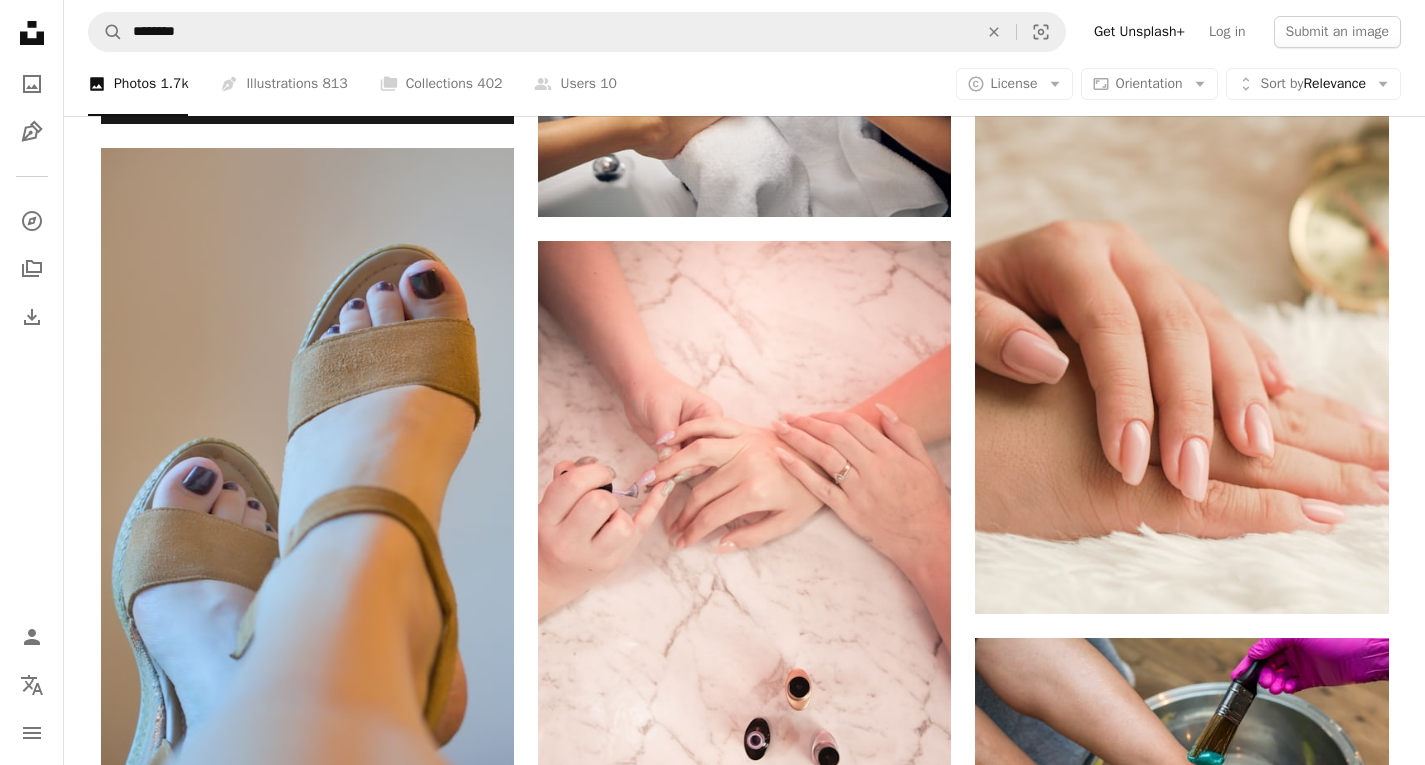 scroll, scrollTop: 2200, scrollLeft: 0, axis: vertical 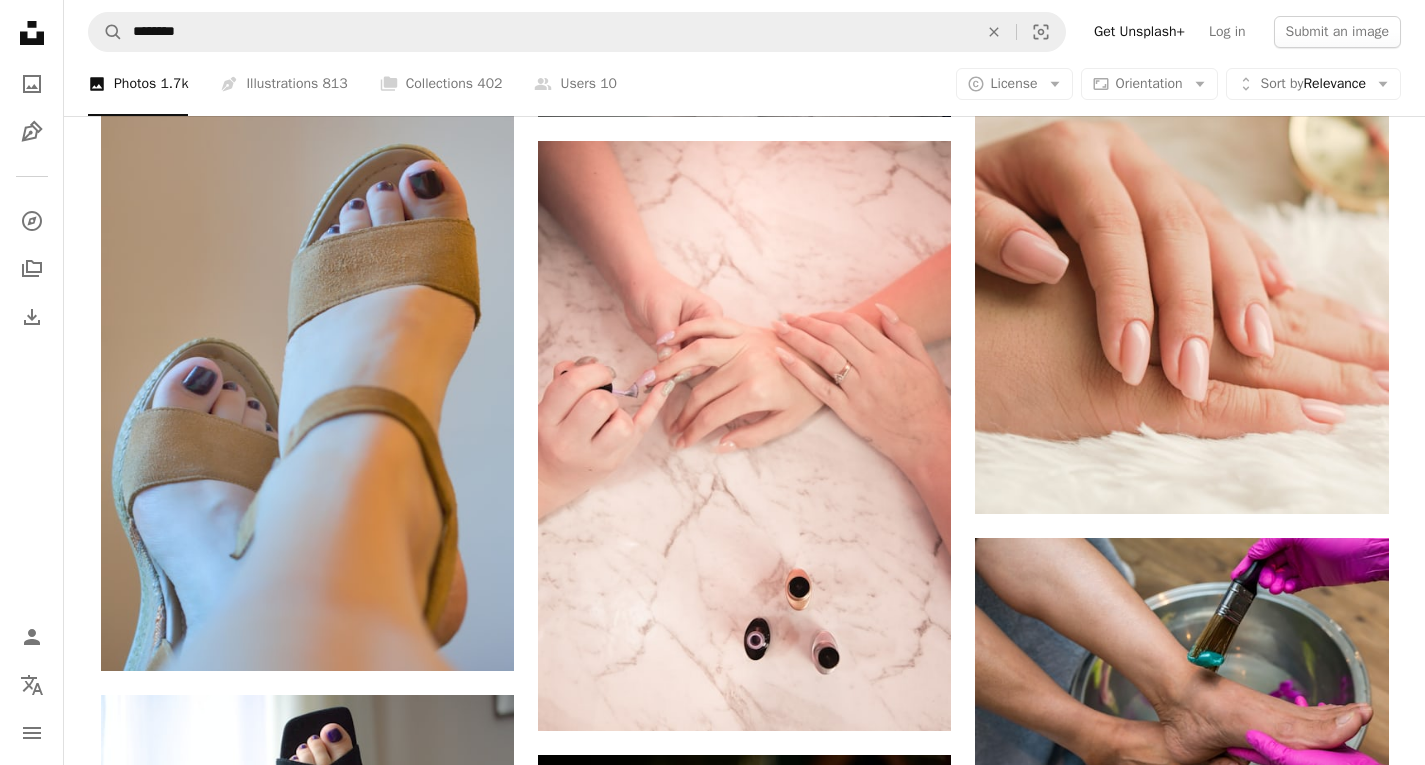 click at bounding box center [1181, 1104] 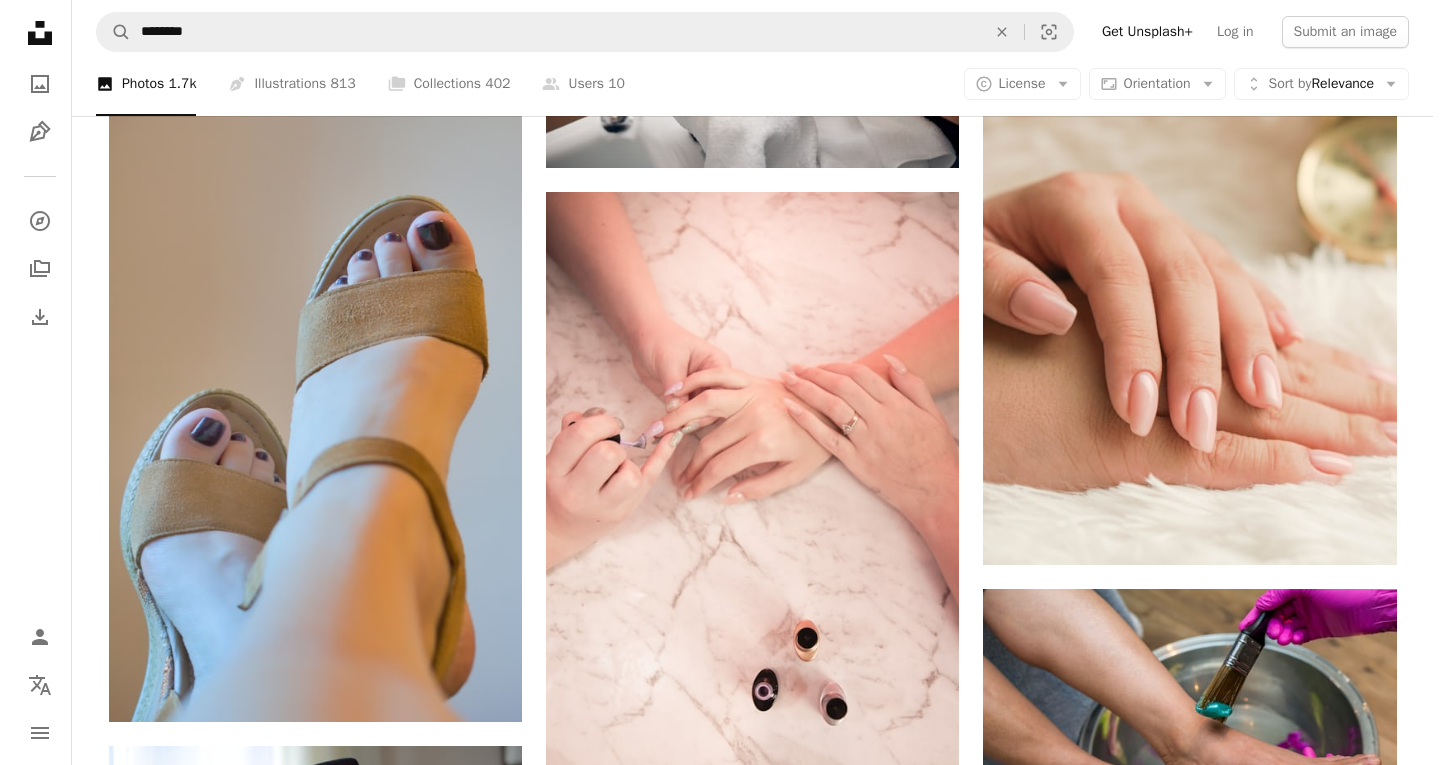 scroll, scrollTop: 2100, scrollLeft: 0, axis: vertical 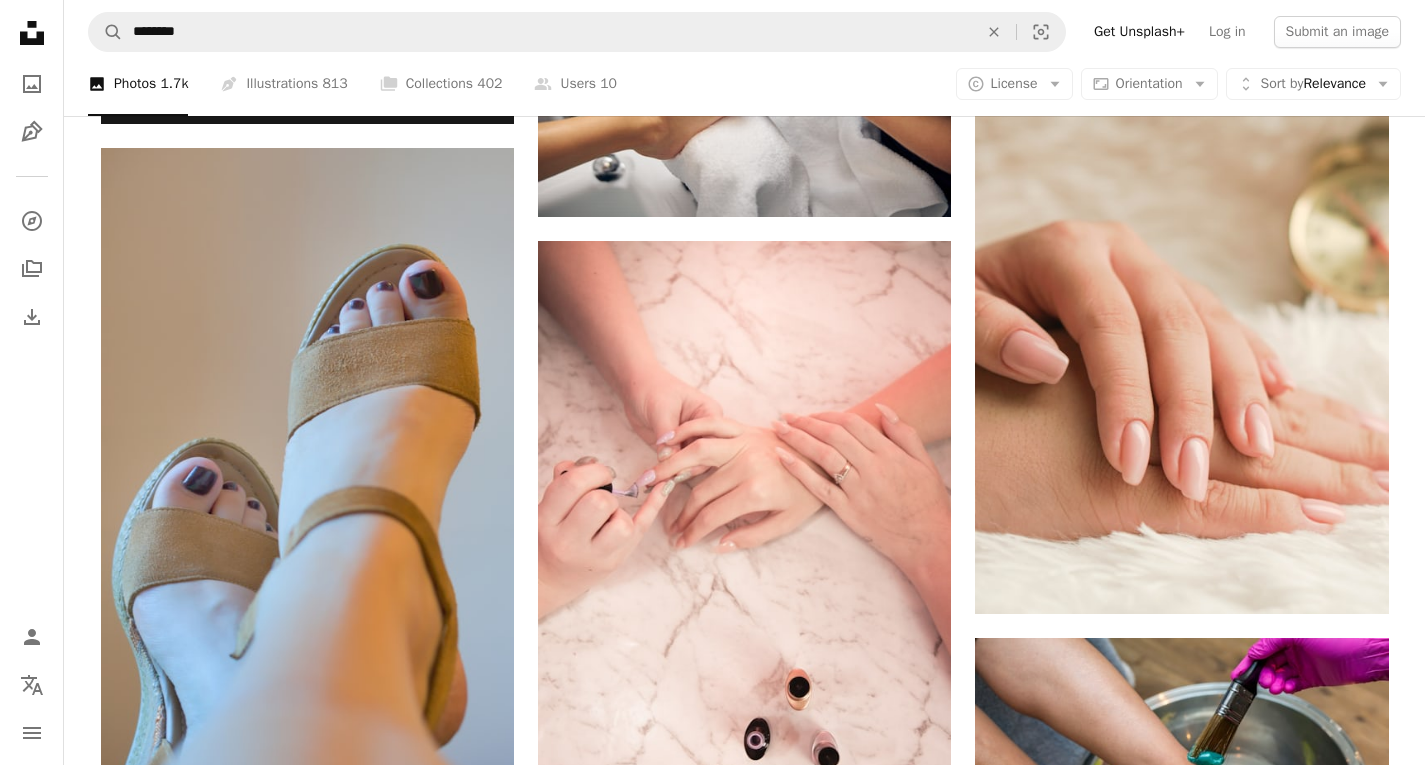 click on "A lock Download" at bounding box center [1318, 1436] 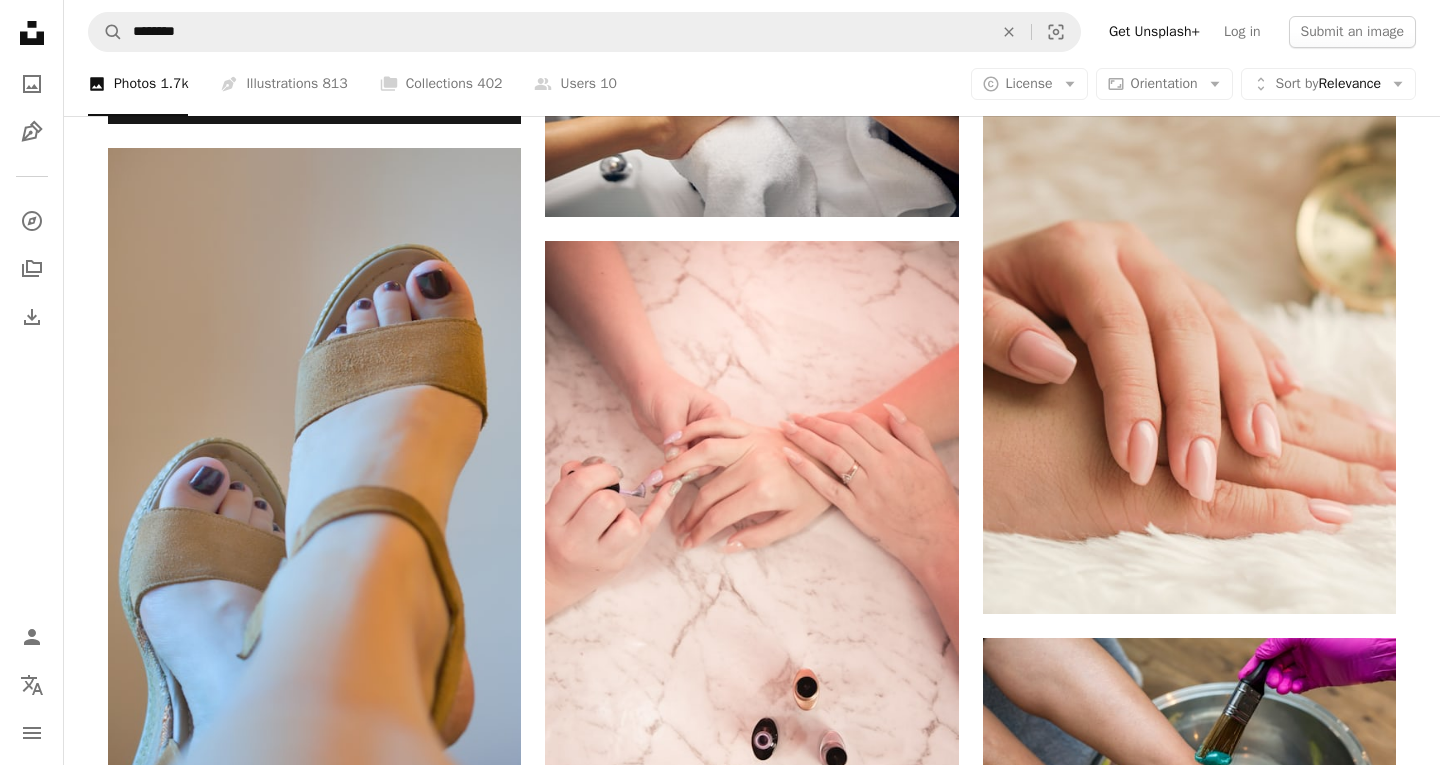 click on "An X shape Premium, ready to use images. Get unlimited access. A plus sign Members-only content added monthly A plus sign Unlimited royalty-free downloads A plus sign Illustrations  New A plus sign Enhanced legal protections yearly 66%  off monthly €12   €4 EUR per month * Get  Unsplash+ * When paid annually, billed upfront  €48 Taxes where applicable. Renews automatically. Cancel anytime." at bounding box center [720, 5996] 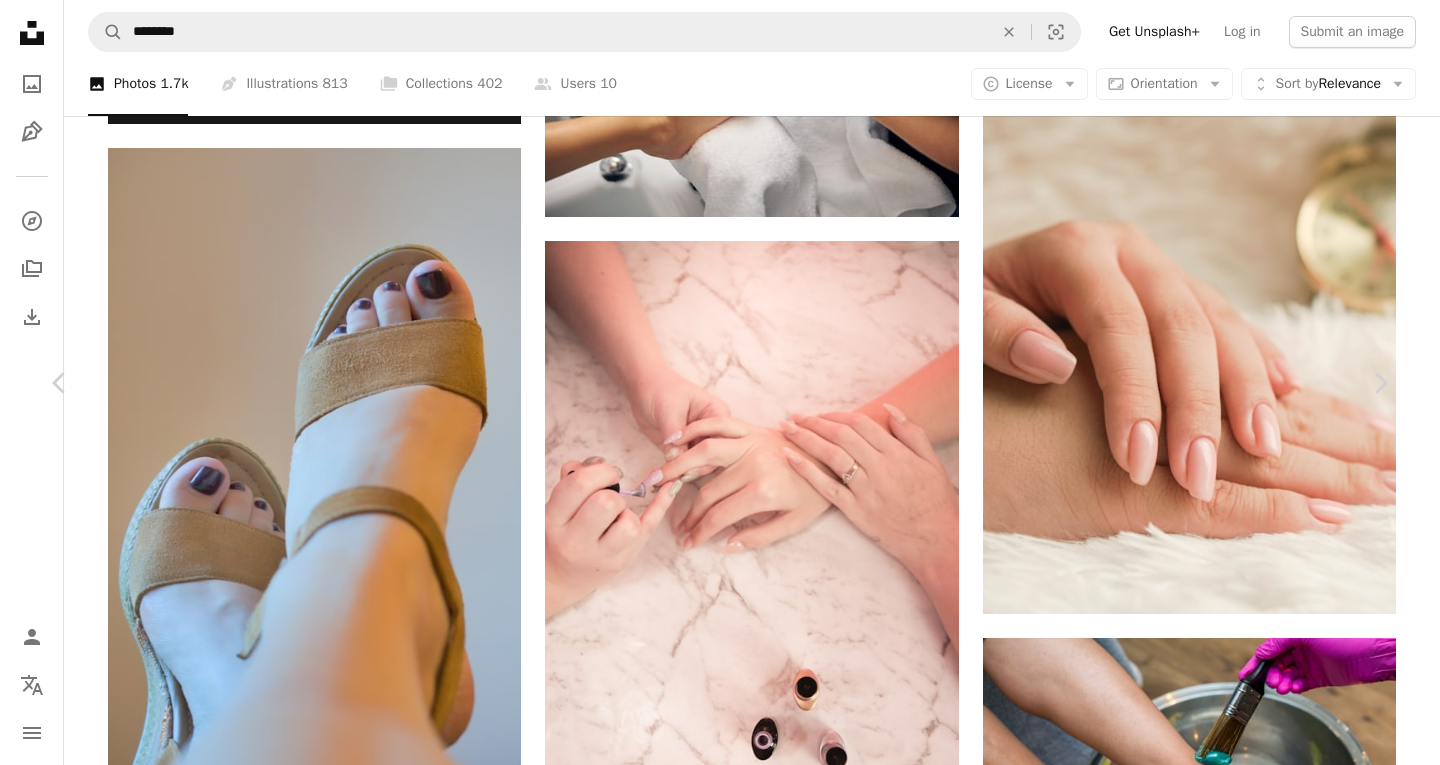 scroll, scrollTop: 0, scrollLeft: 0, axis: both 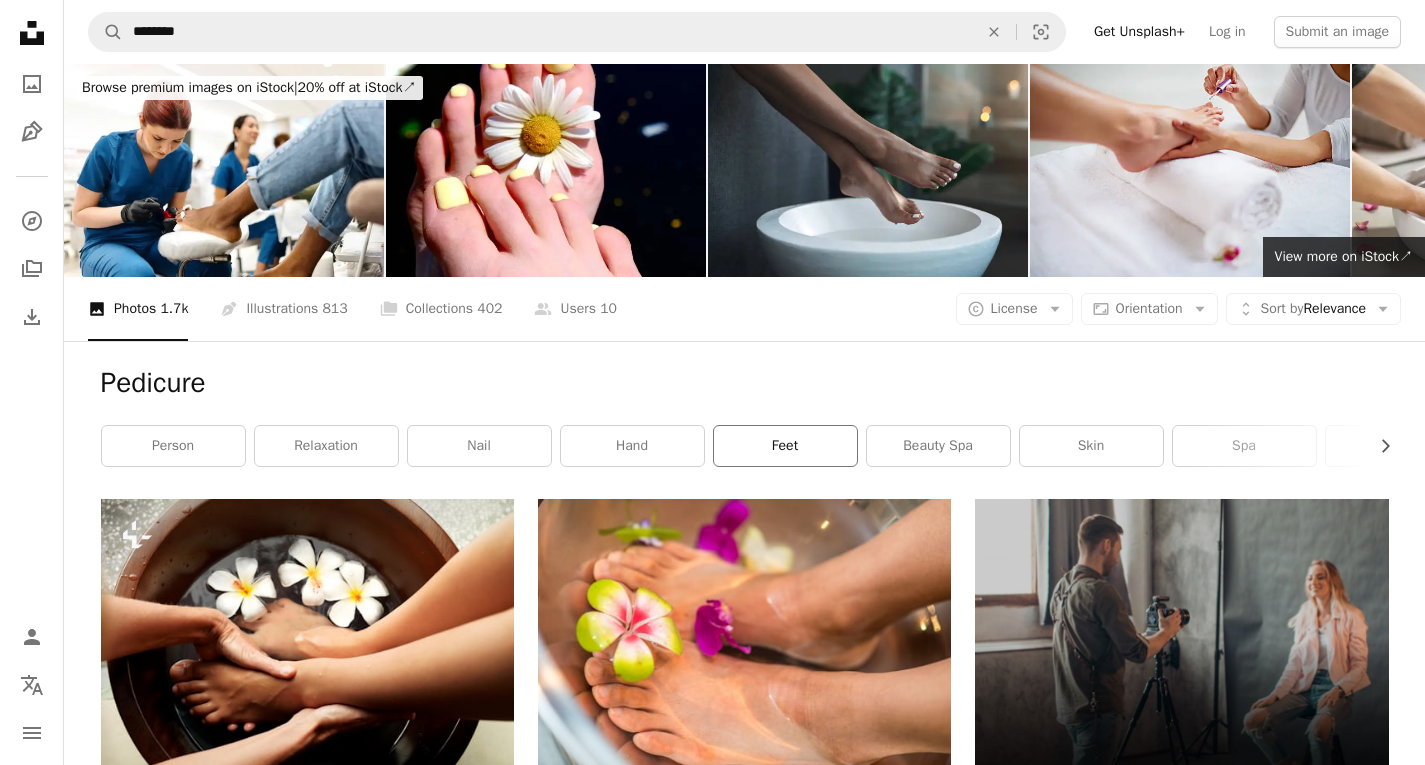 click on "feet" at bounding box center [785, 446] 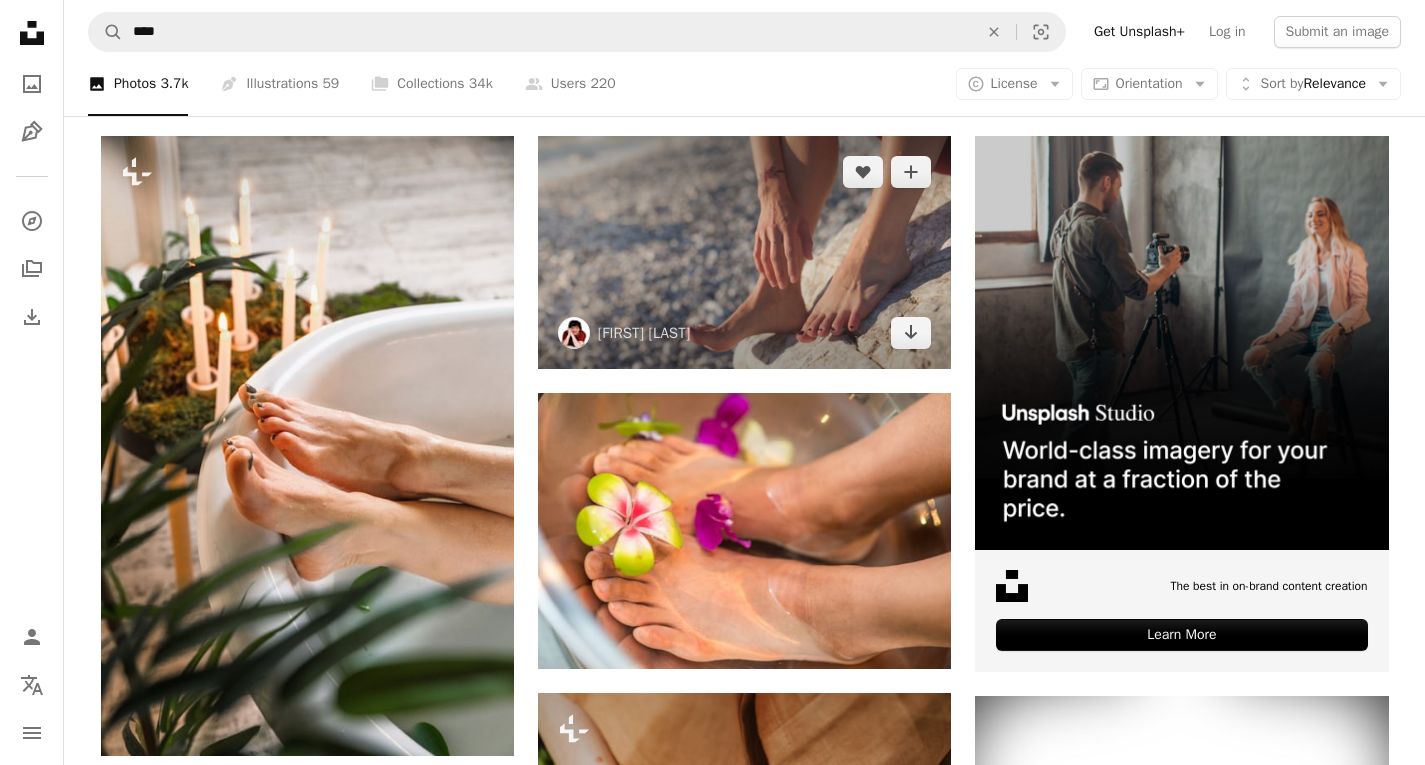 scroll, scrollTop: 400, scrollLeft: 0, axis: vertical 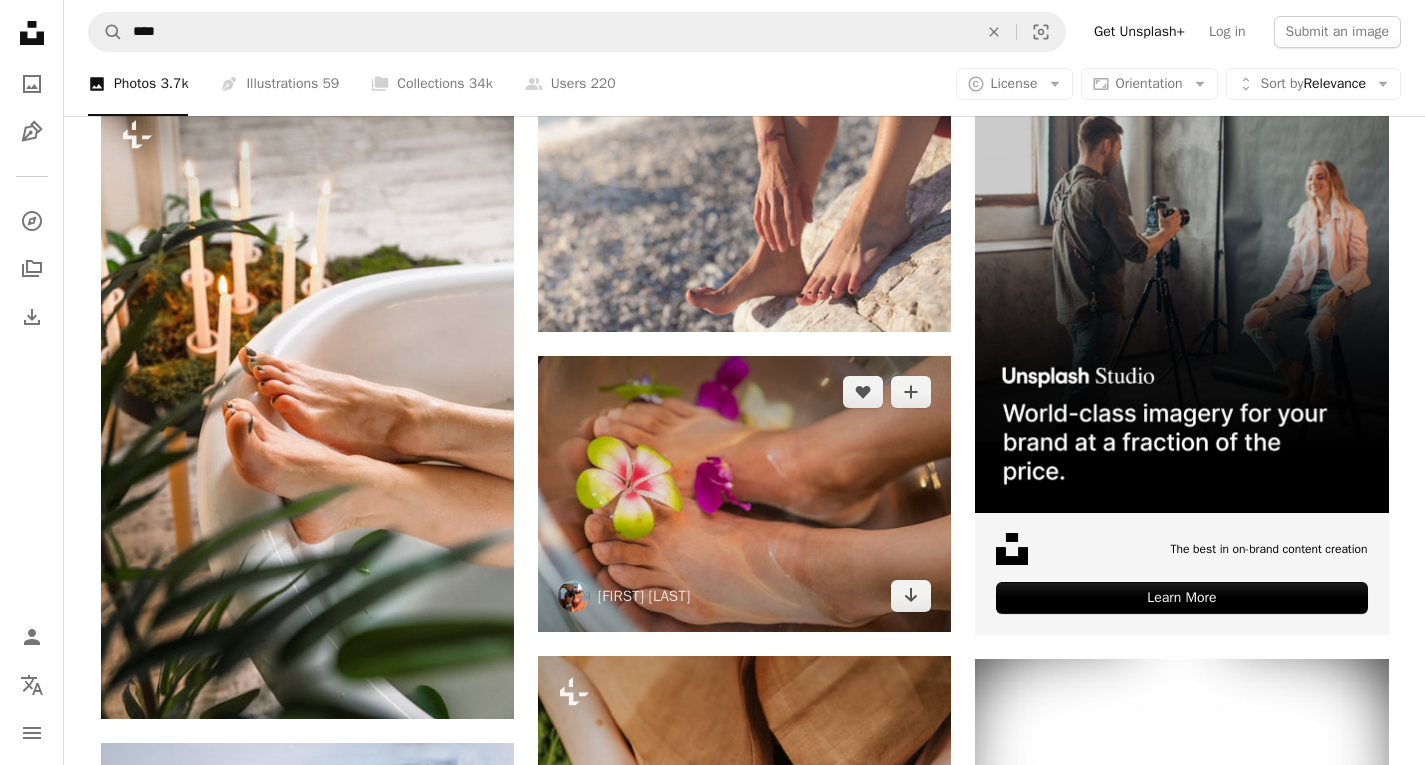 click at bounding box center [744, 494] 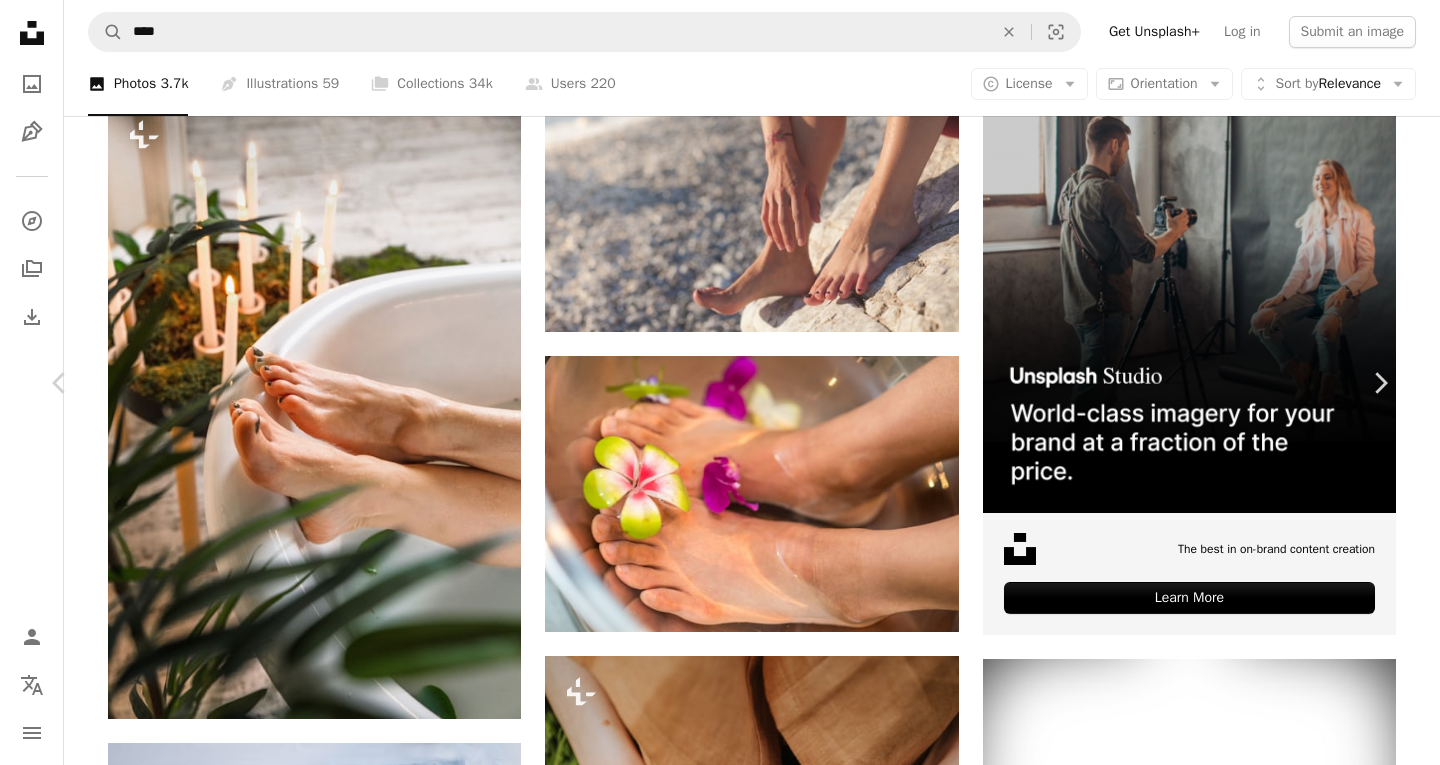 click on "Download free" at bounding box center (1191, 5175) 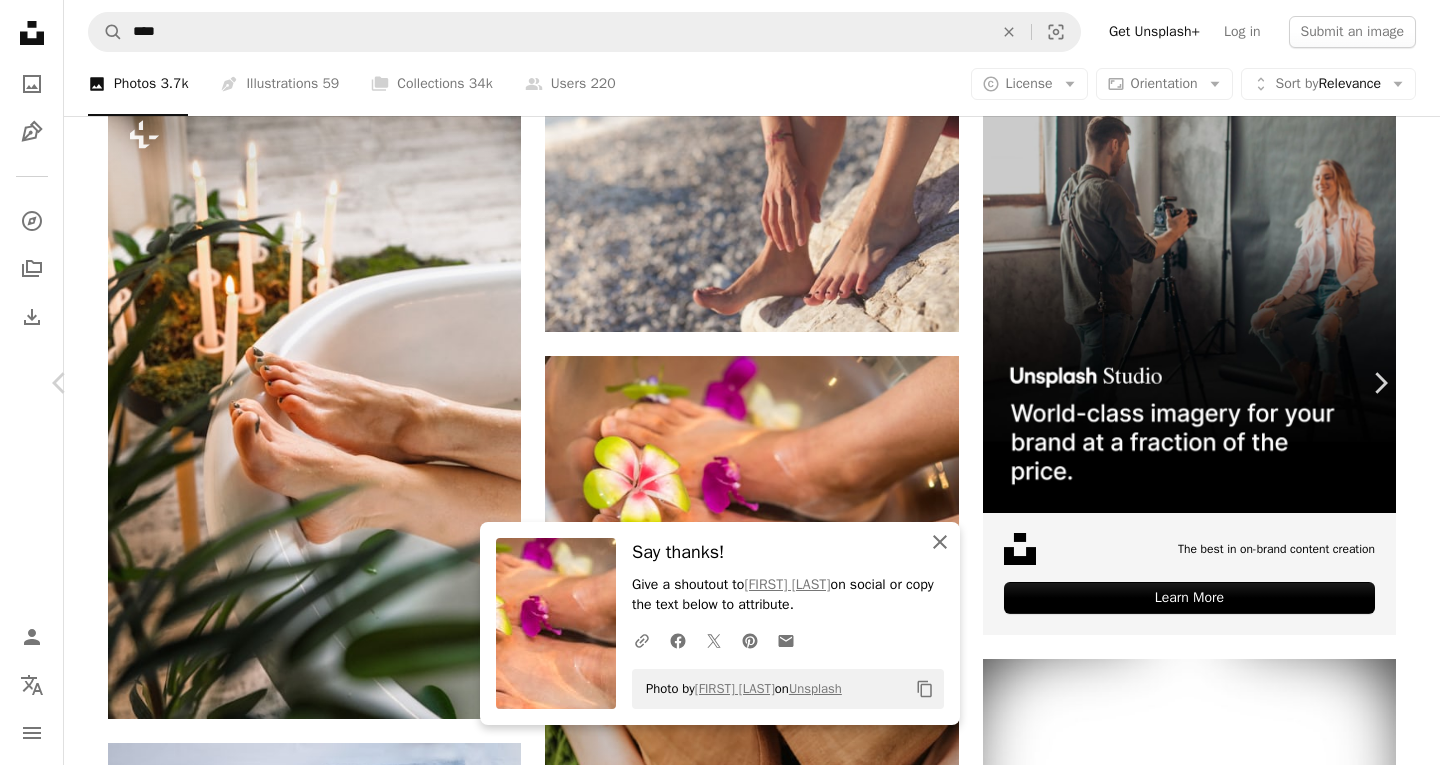 click on "An X shape" 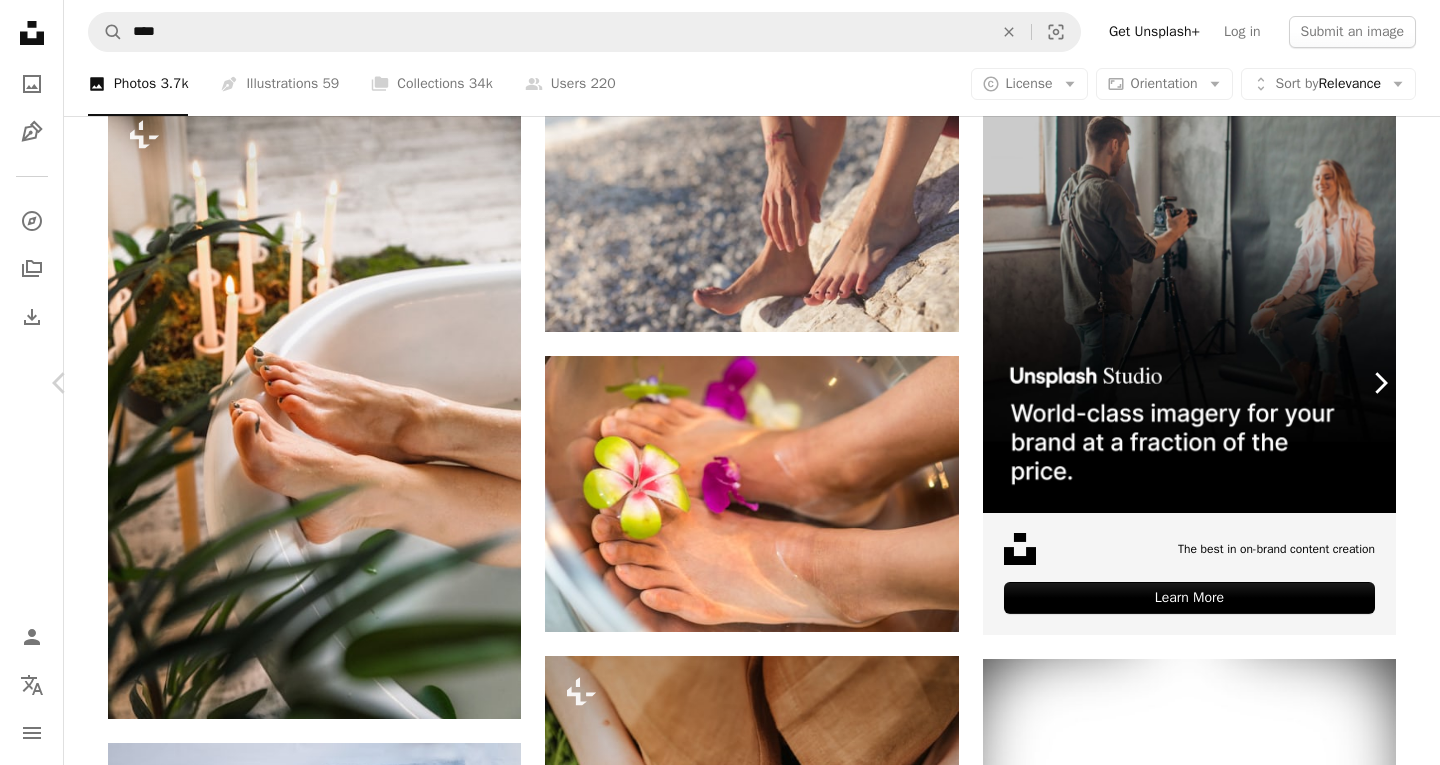 click on "Chevron right" at bounding box center (1380, 383) 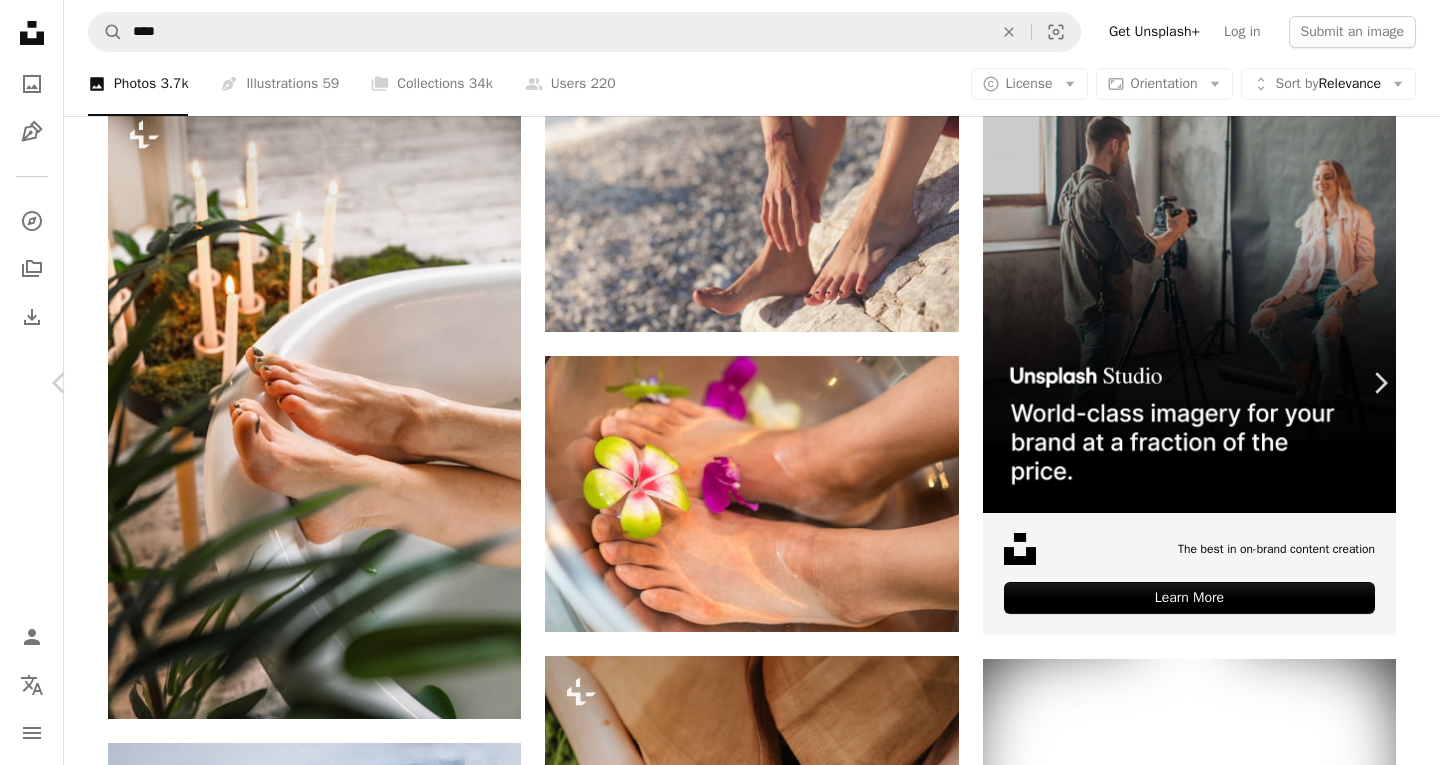 click on "An X shape Chevron left Chevron right Rune Enstad runejohs A heart A plus sign Download free Chevron down Zoom in Views 20,812,605 Downloads 153,961 A forward-right arrow Share Info icon Info More Actions Warm bath before treatment A map marker Sandefjord, [STATE], [COUNTRY] Calendar outlined Published on  February 23, 2018 Camera NIKON CORPORATION, NIKON D800 Safety Free to use under the  Unsplash License beauty wellness relax cosmetic feet self care manicure foot legs selfcare barefoot petals toes bare feet barefeet flower plant hand spa massage Creative Commons images Browse premium related images on iStock  |  Save 20% with code UNSPLASH20 View more on iStock  ↗ Related images A heart A plus sign Thavatchai Samui Available for hire A checkmark inside of a circle Arrow pointing down Plus sign for Unsplash+ A heart A plus sign Getty Images For  Unsplash+ A lock Download A heart A plus sign THLT LCX Available for hire A checkmark inside of a circle Arrow pointing down Plus sign for Unsplash+ A heart A plus sign For" at bounding box center [720, 5510] 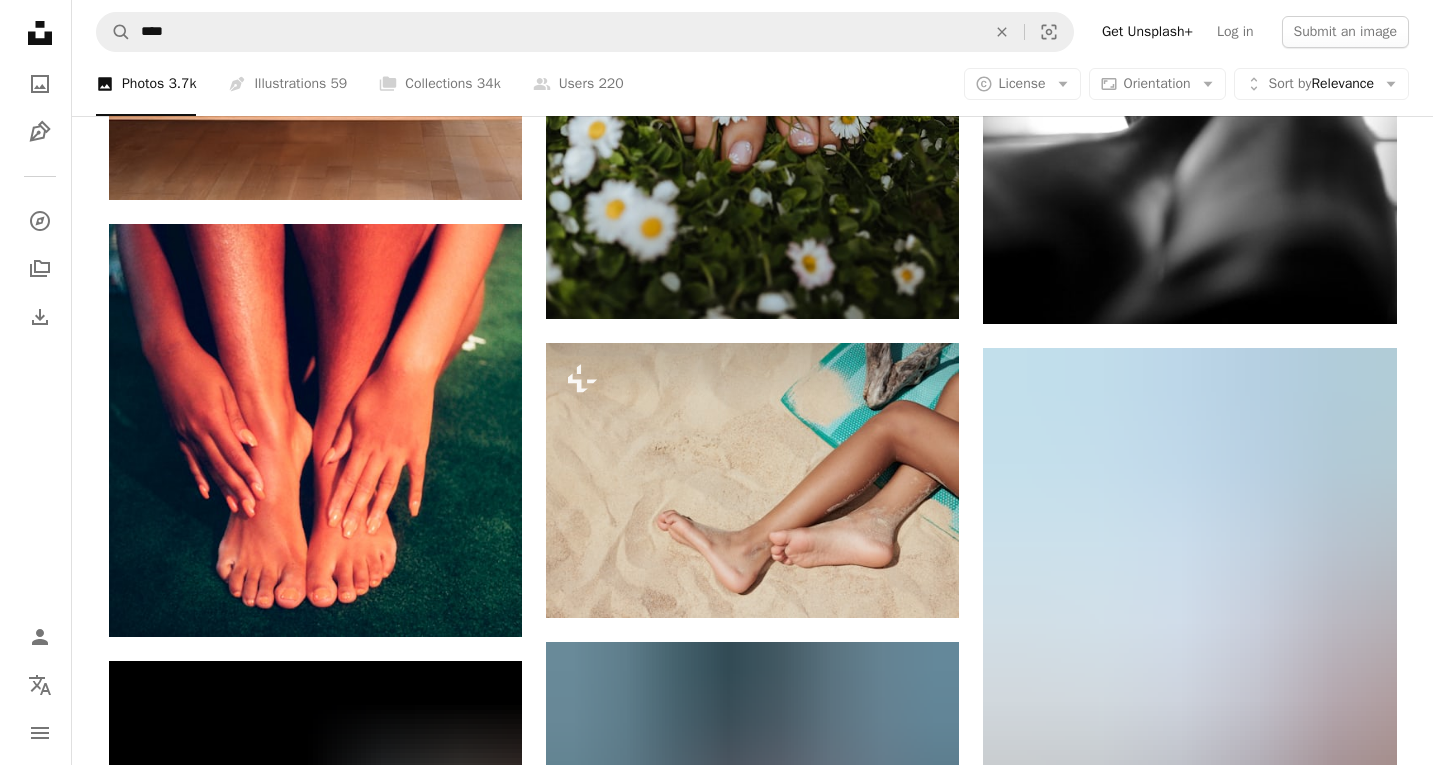 scroll, scrollTop: 1100, scrollLeft: 0, axis: vertical 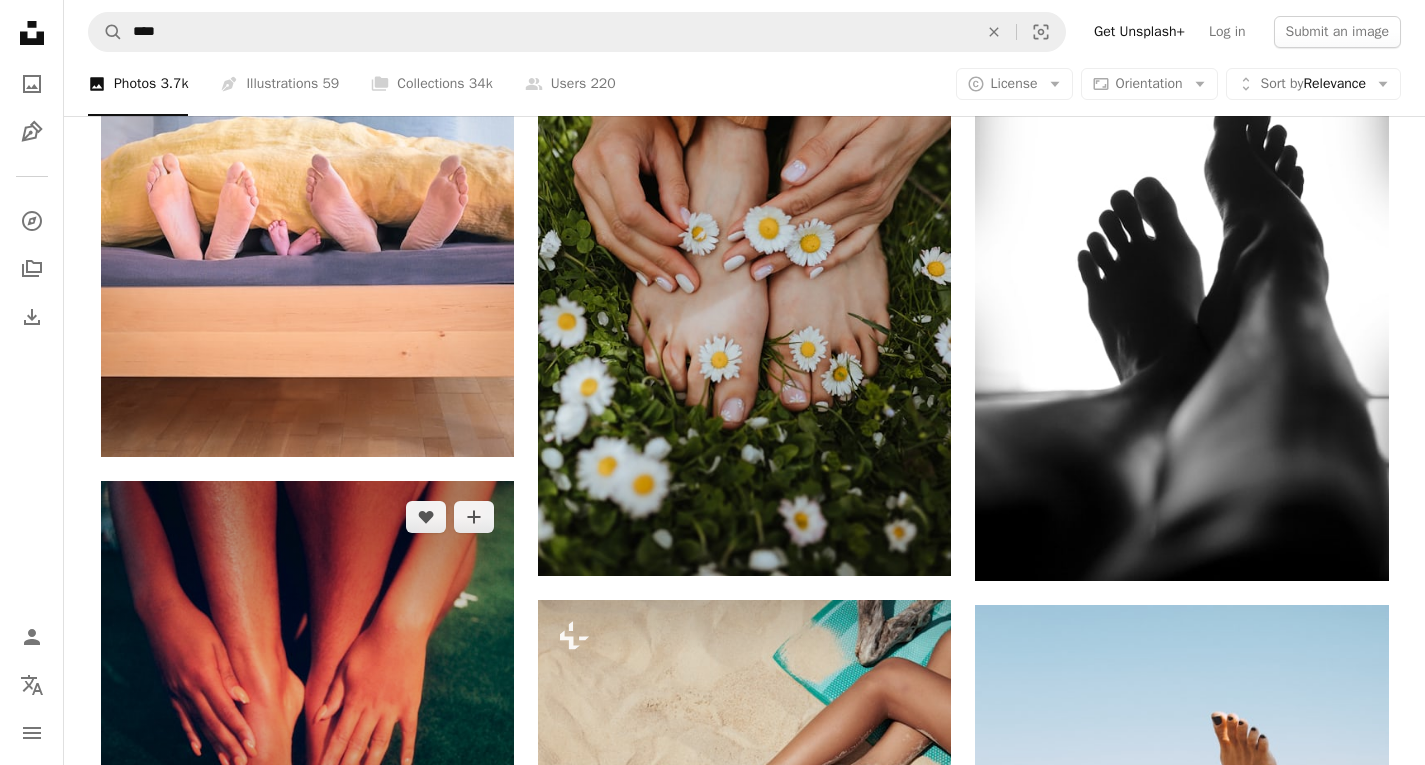 click at bounding box center (307, 687) 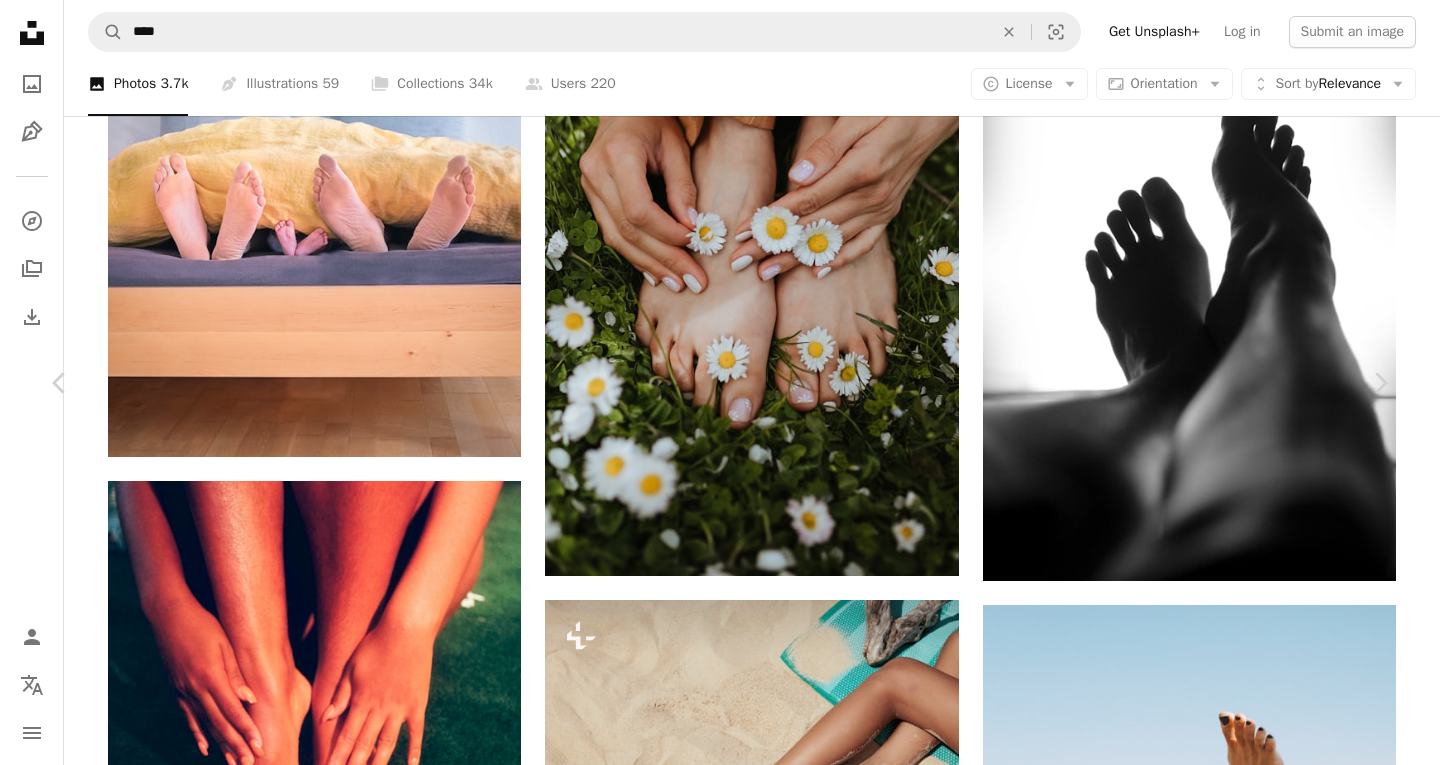 scroll, scrollTop: 2373, scrollLeft: 0, axis: vertical 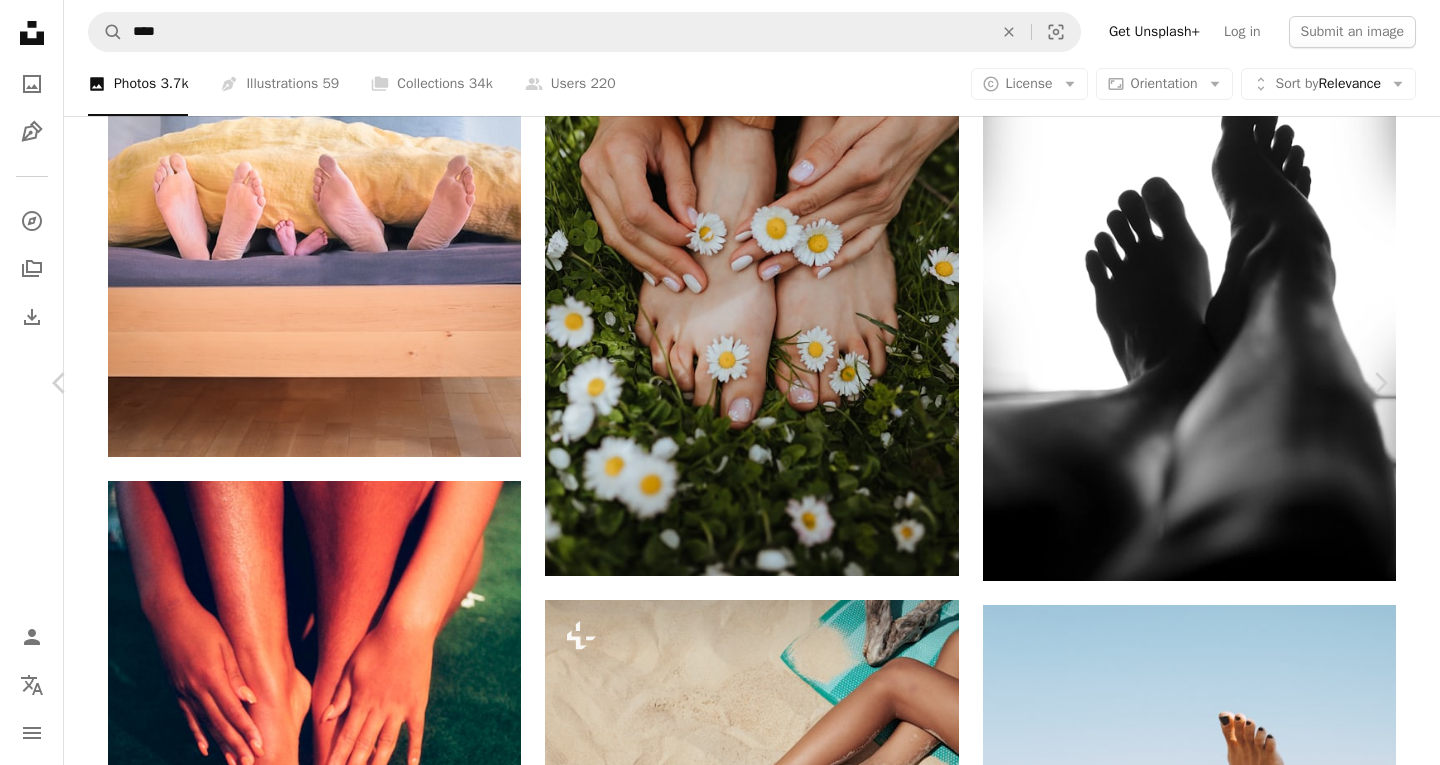 click at bounding box center [325, 5168] 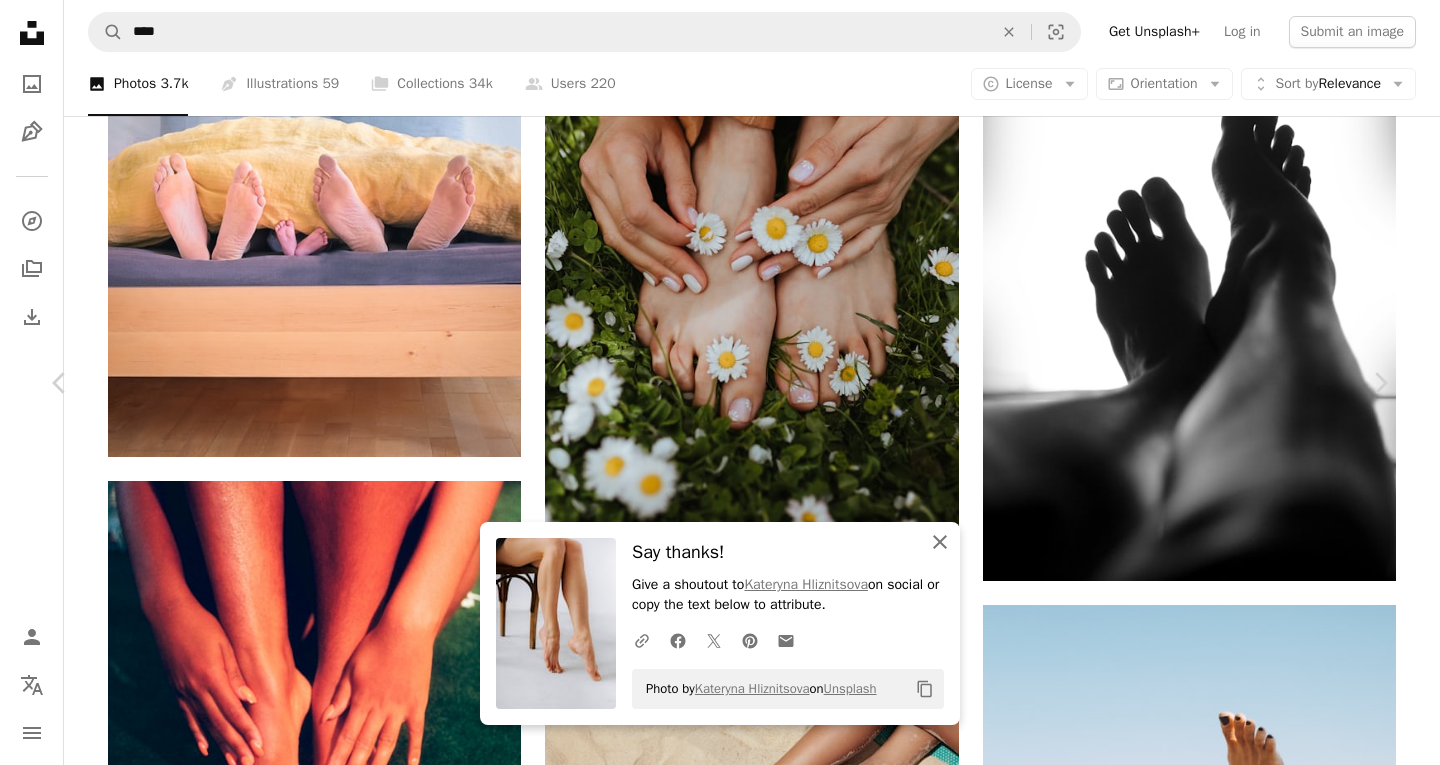 click on "An X shape Close" at bounding box center [940, 542] 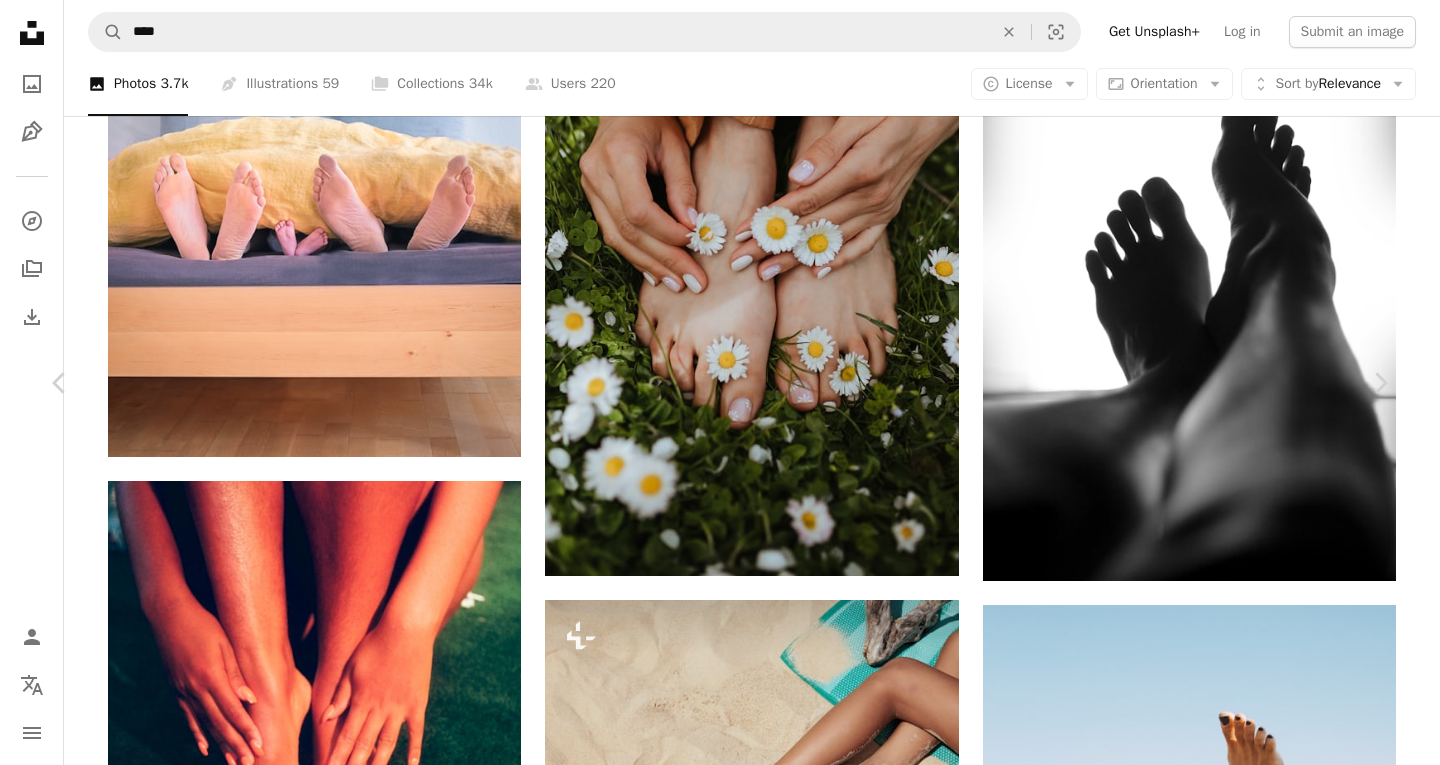 scroll, scrollTop: 4000, scrollLeft: 0, axis: vertical 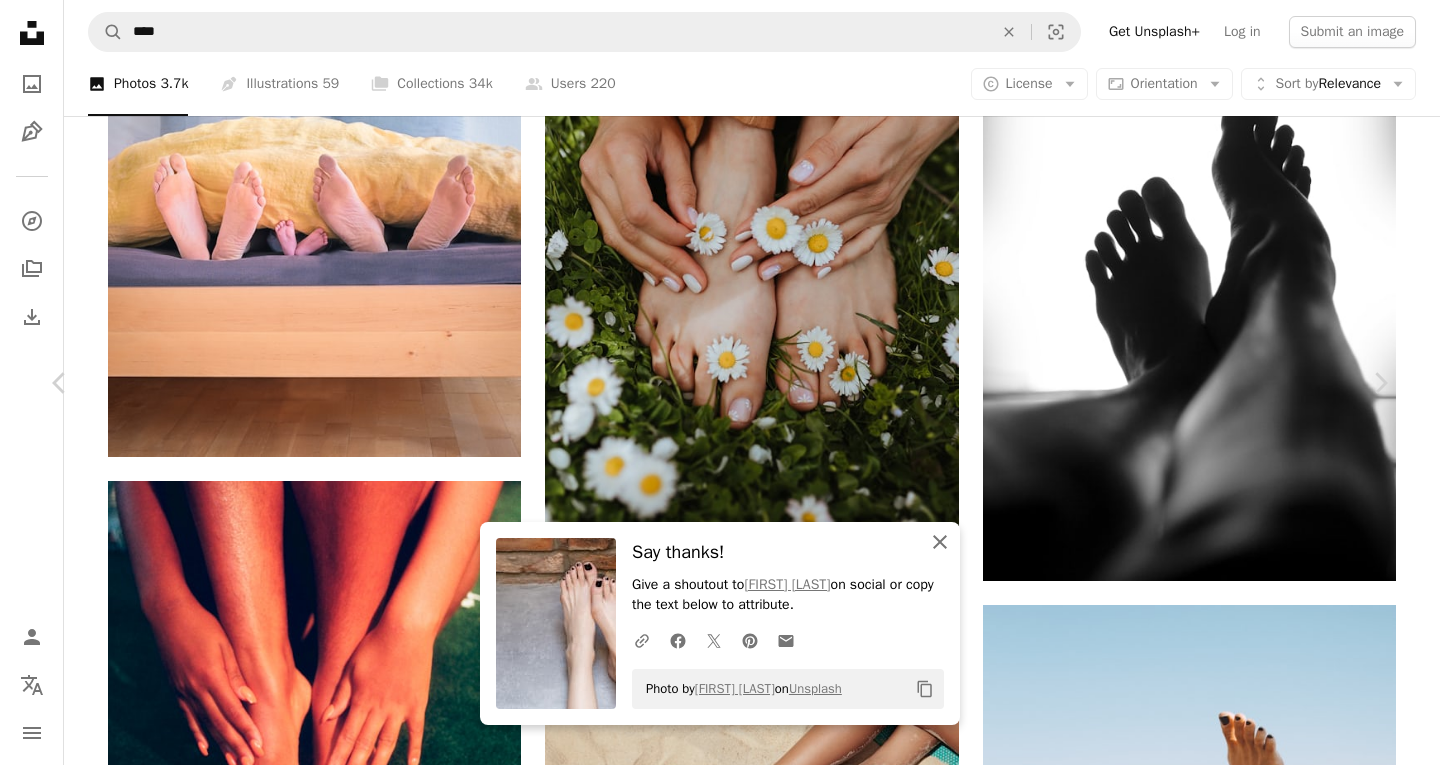click on "An X shape" 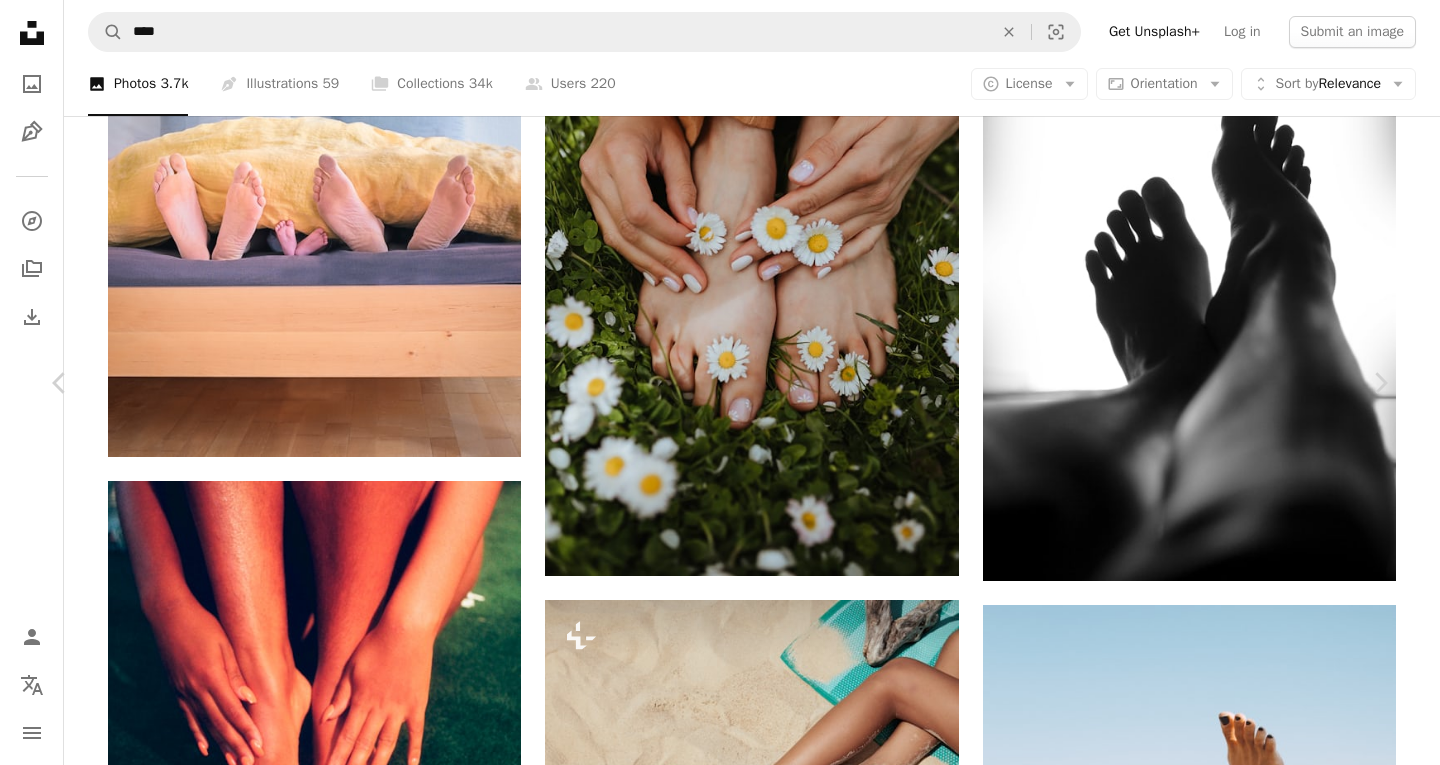 scroll, scrollTop: 5400, scrollLeft: 0, axis: vertical 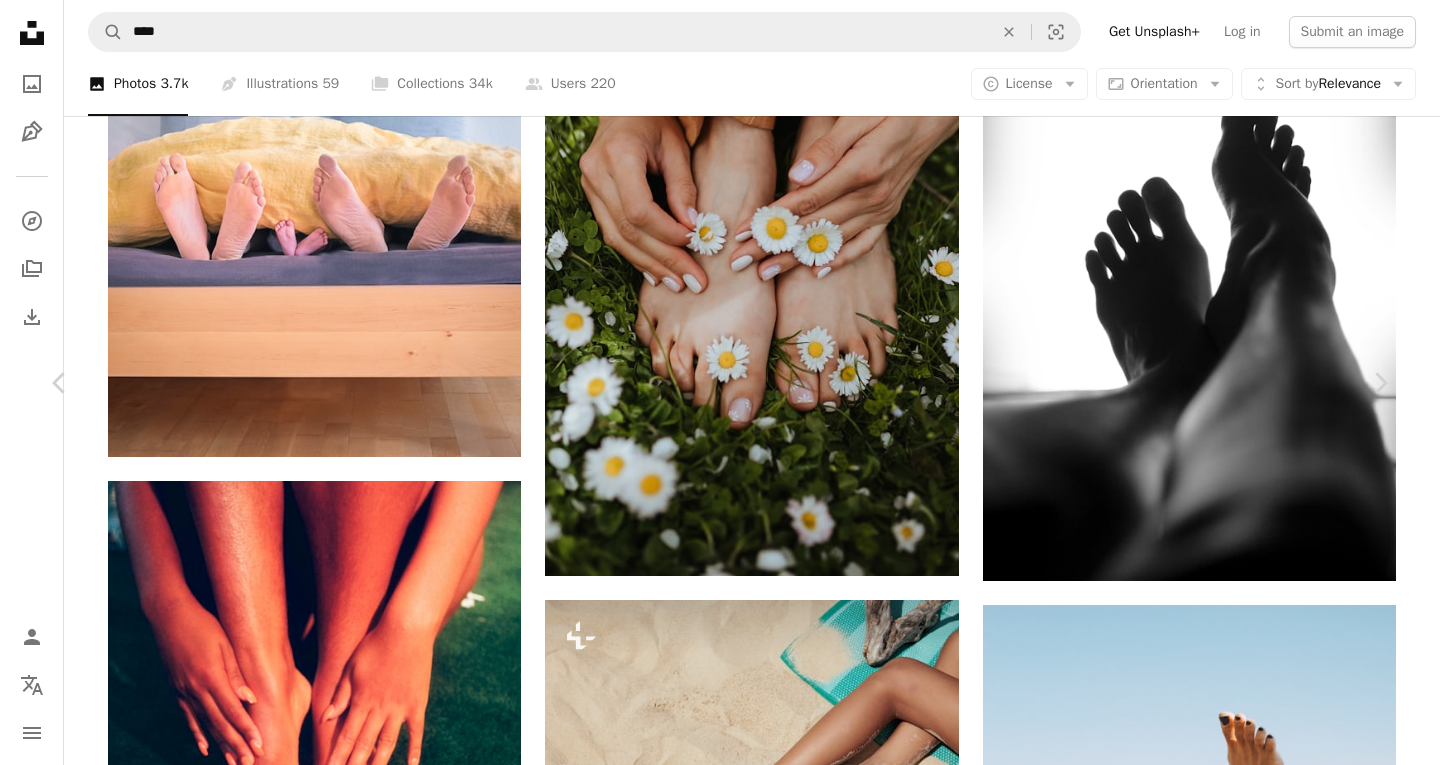 click on "An X shape Chevron left Chevron right Kateryna Hliznitsova Available for hire A checkmark inside of a circle A heart A plus sign Download free Chevron down Zoom in Views 23,557 Downloads 440 A forward-right arrow Share Info icon Info More Actions Calendar outlined Published on  February 26, 2024 Camera NIKON CORPORATION, NIKON D750 Safety Free to use under the  Unsplash License woman human grey female adult heel Free pictures Browse premium related images on iStock  |  Save 20% with code UNSPLASH20 View more on iStock  ↗ Related images A heart A plus sign Kateryna Hliznitsova Available for hire A checkmark inside of a circle Arrow pointing down Plus sign for Unsplash+ A heart A plus sign Getty Images For  Unsplash+ A lock Download A heart A plus sign Redd Francisco Arrow pointing down A heart A plus sign Mariia Horobets Arrow pointing down A heart A plus sign semen zhuravlev Arrow pointing down A heart A plus sign Klara Kulikova Available for hire A checkmark inside of a circle Arrow pointing down A heart" at bounding box center (720, 4811) 